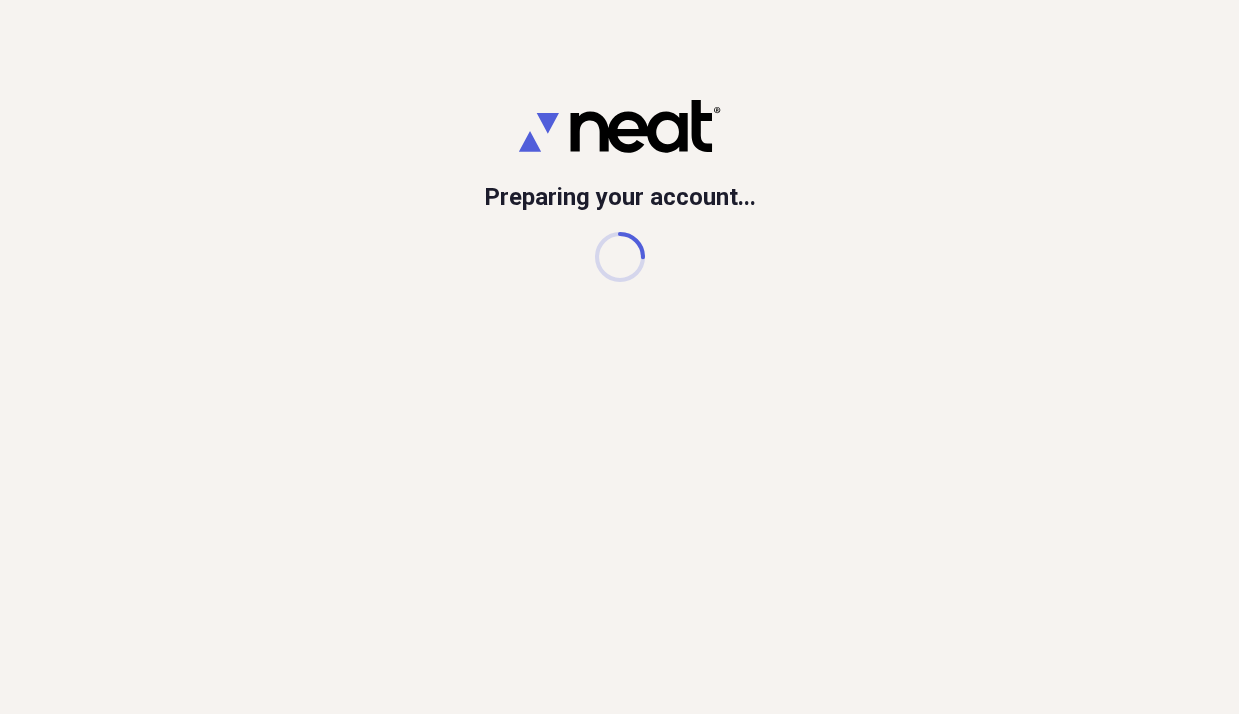 scroll, scrollTop: 0, scrollLeft: 0, axis: both 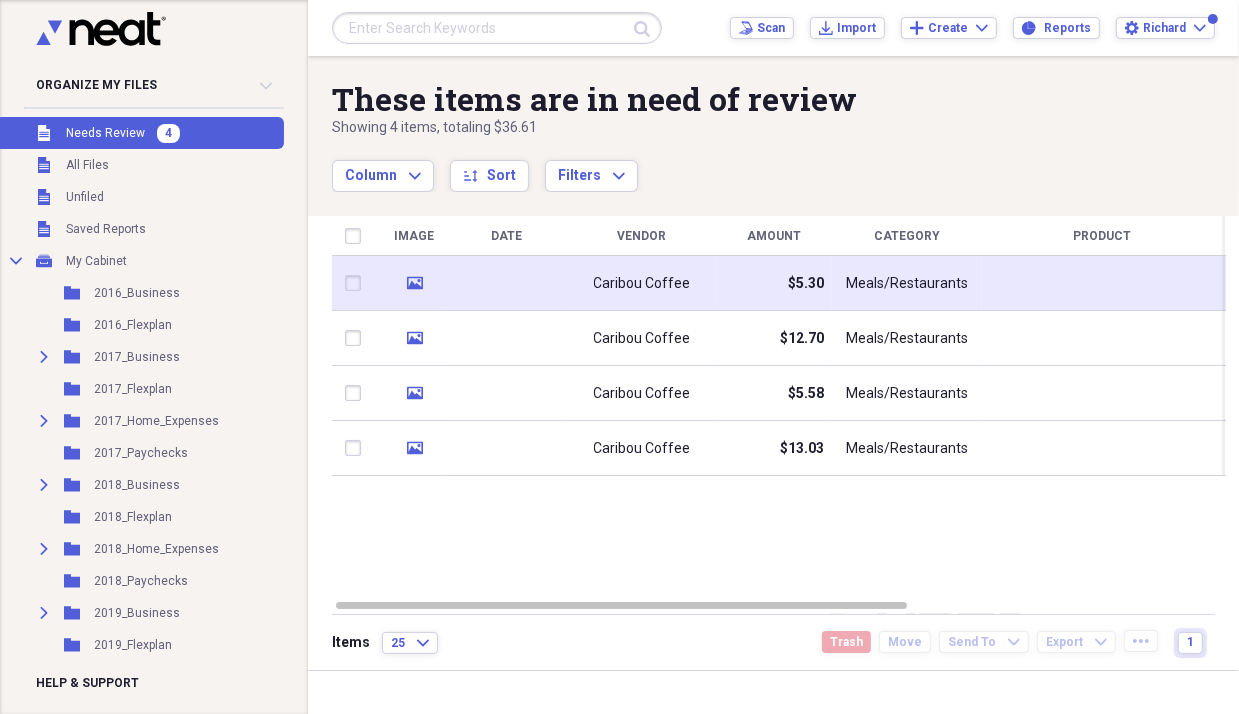 click on "Caribou Coffee" at bounding box center [642, 284] 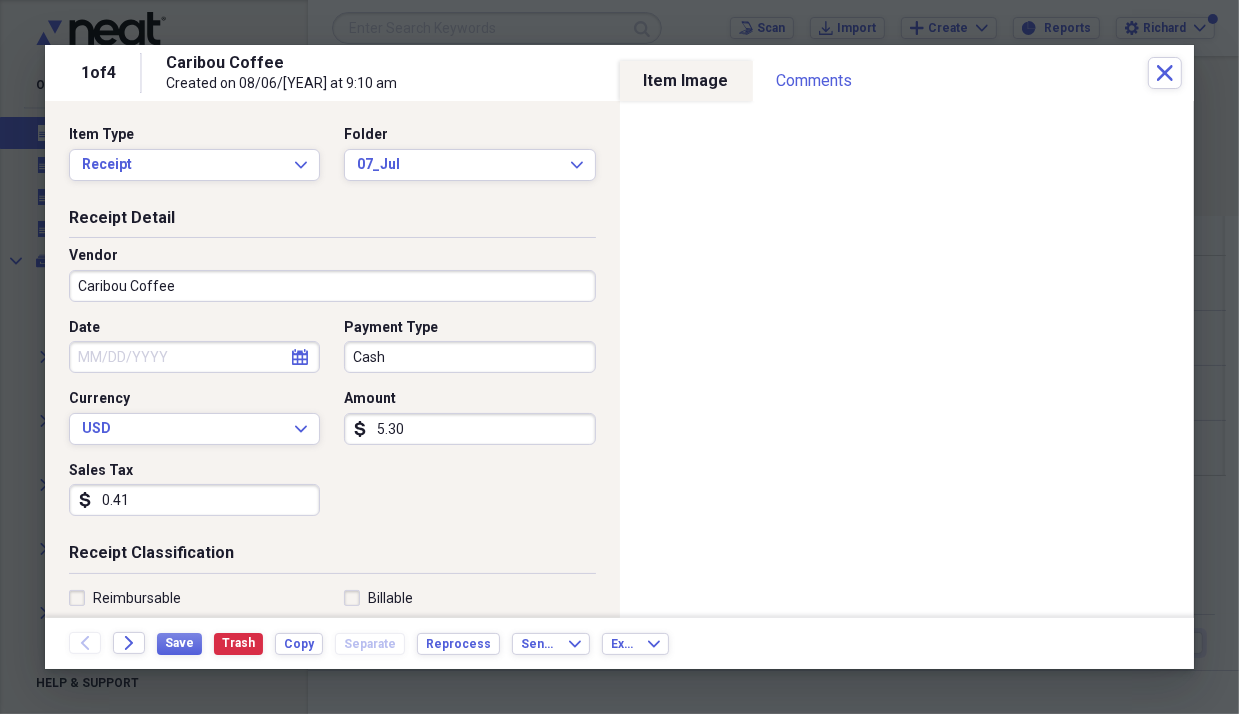 select on "7" 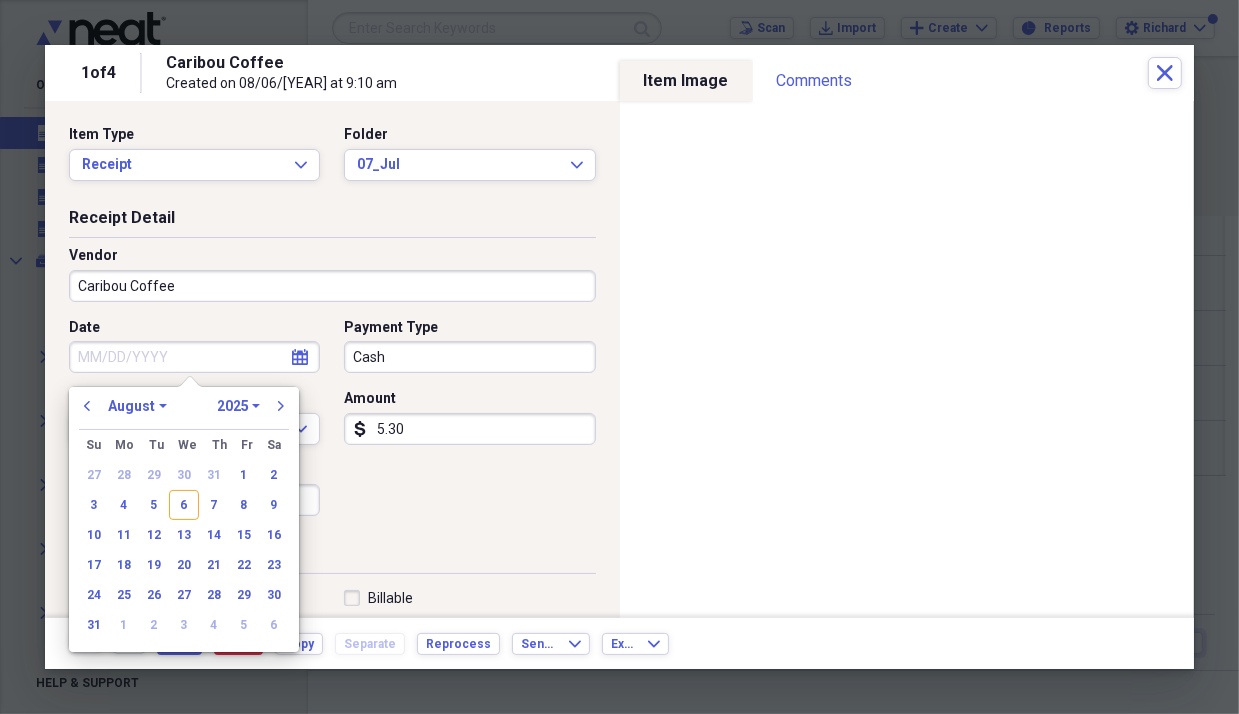 click on "Date" at bounding box center (194, 357) 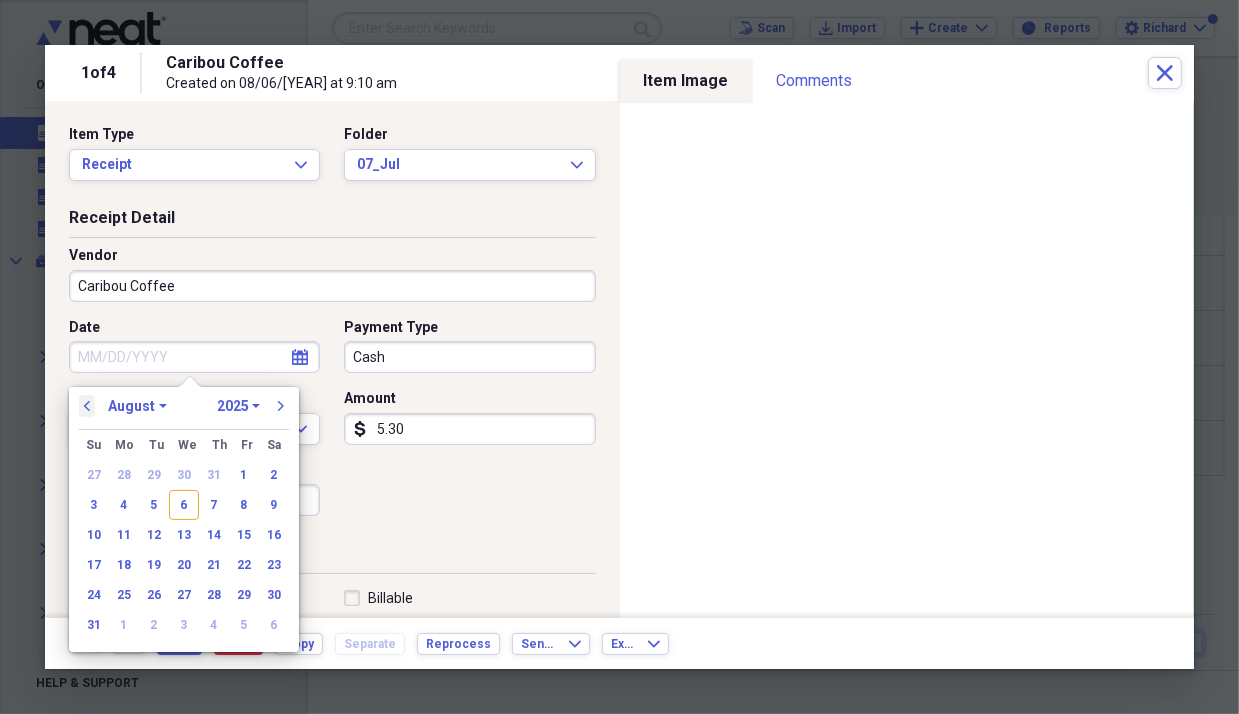 click on "previous" at bounding box center (87, 406) 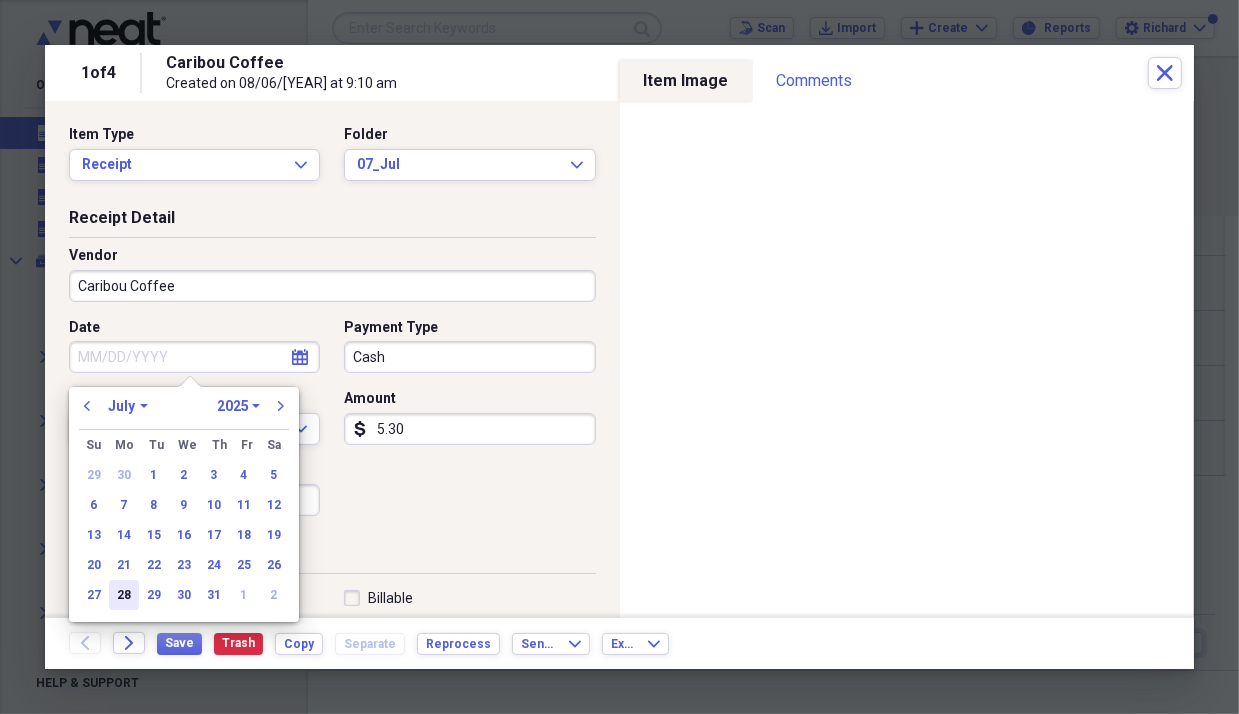 click on "28" at bounding box center (124, 595) 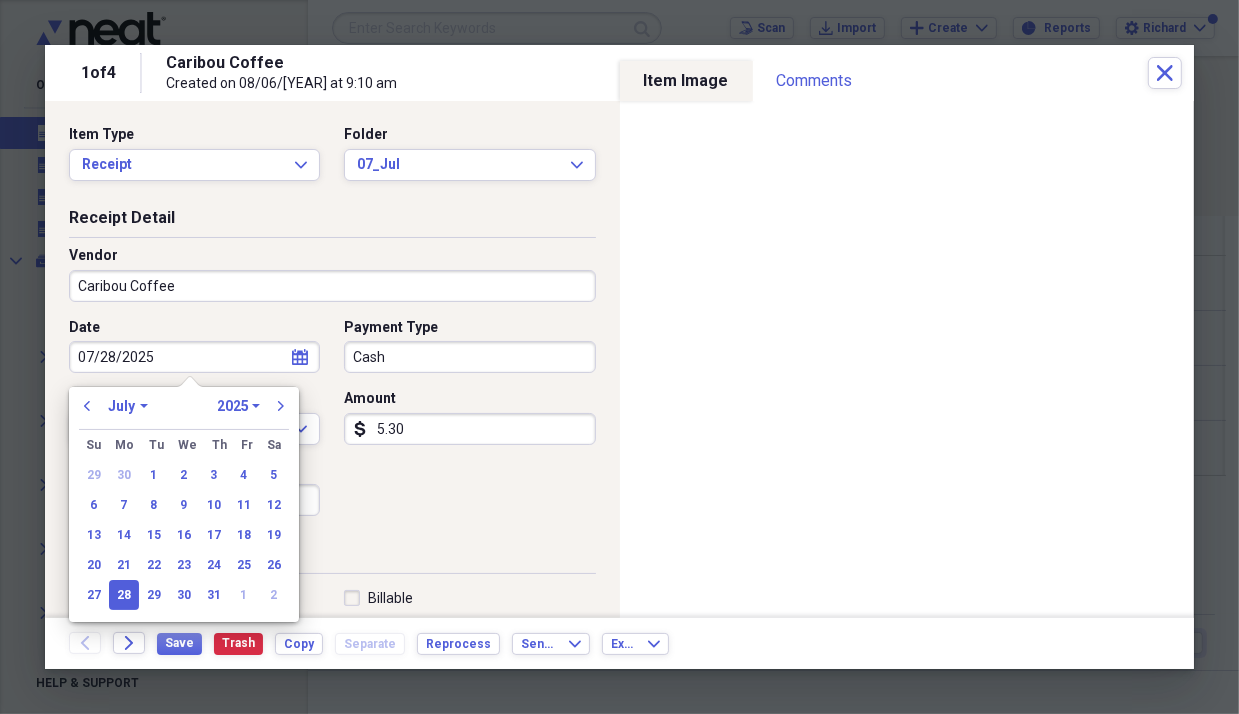 type on "07/28/2025" 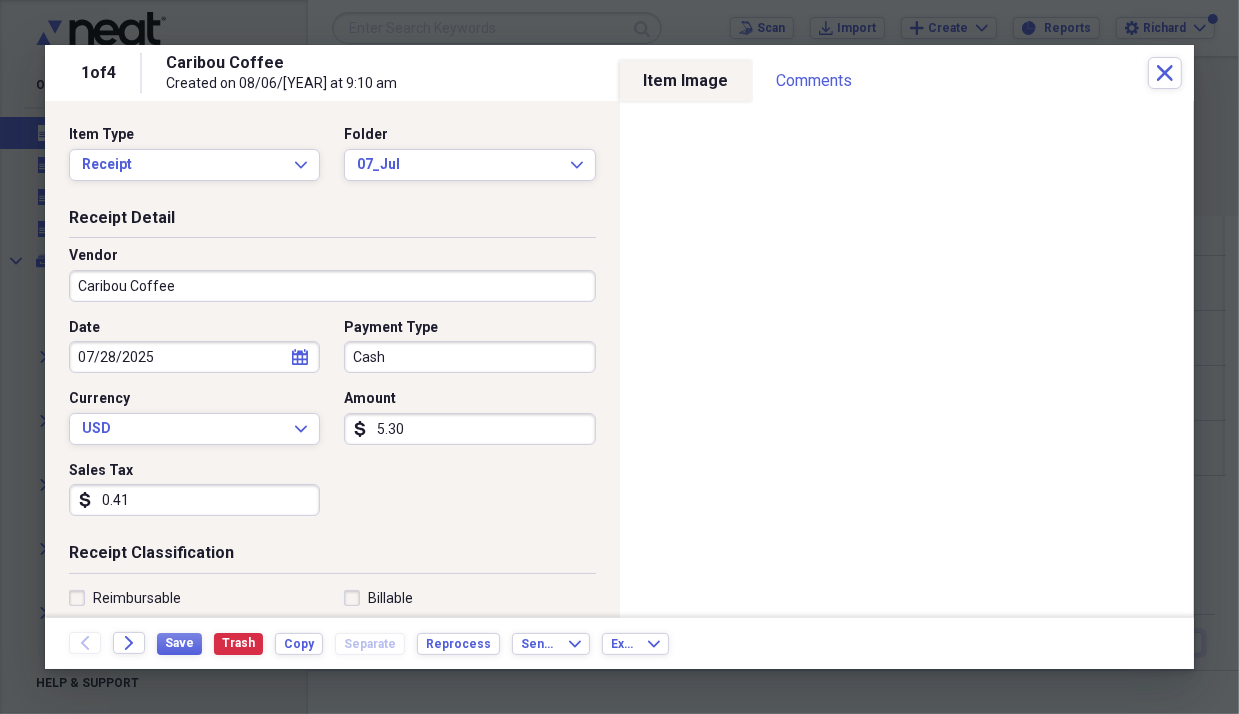 scroll, scrollTop: 80, scrollLeft: 0, axis: vertical 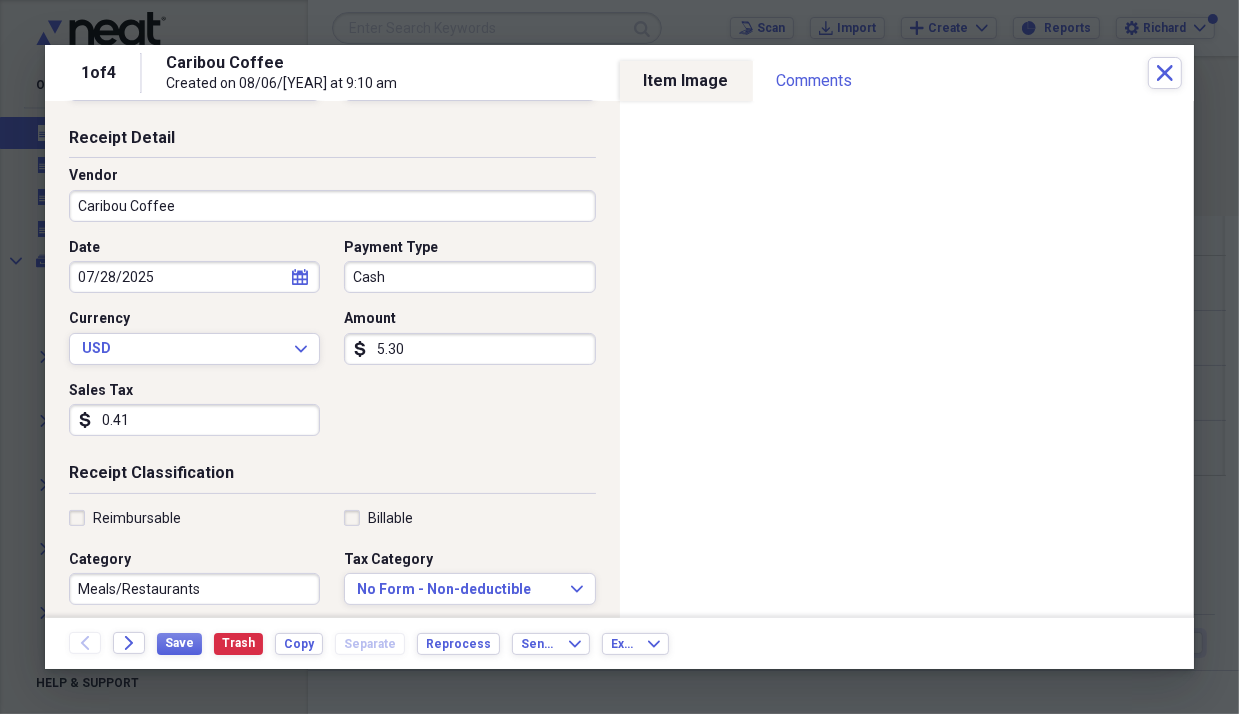 click on "Meals/Restaurants" at bounding box center [194, 589] 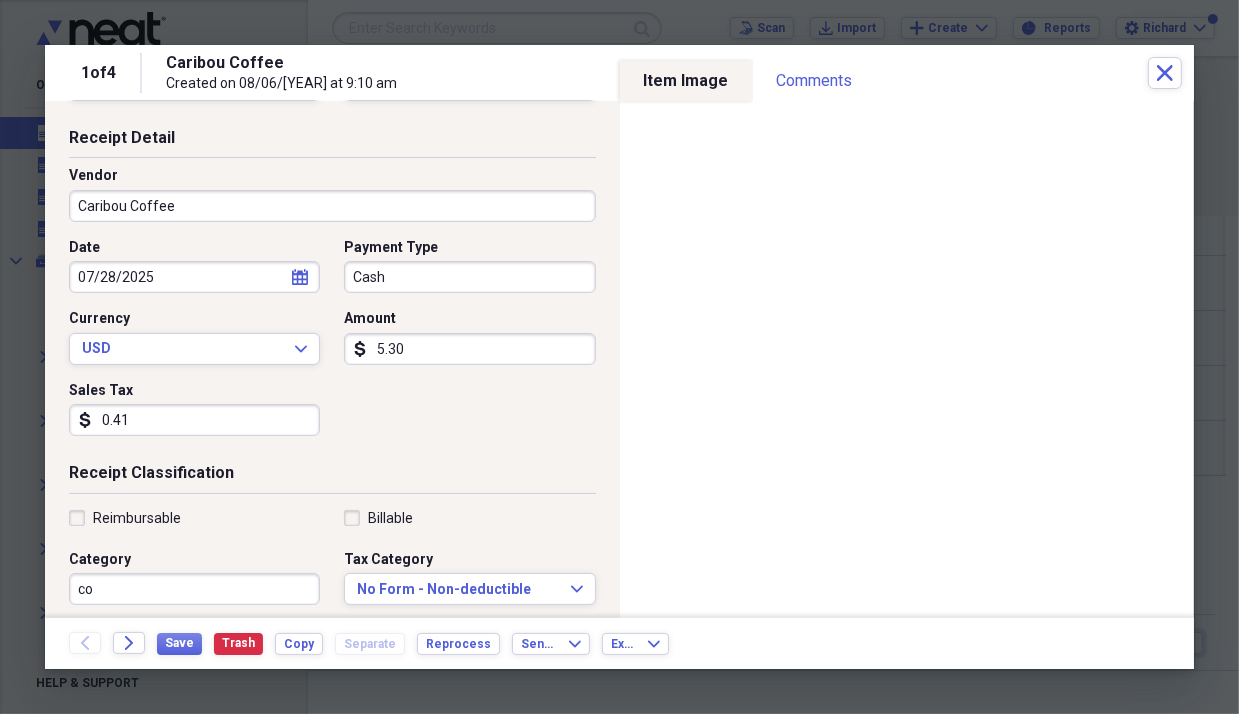 type on "c" 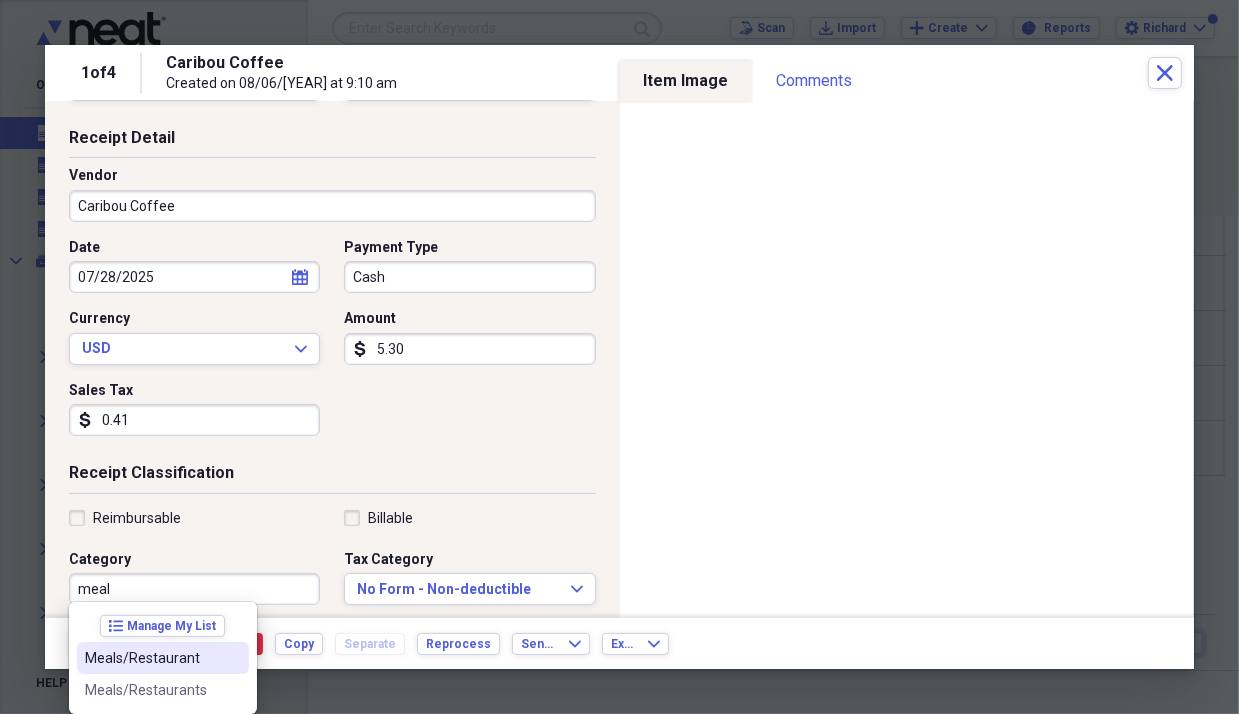 click on "Meals/Restaurant" at bounding box center [151, 658] 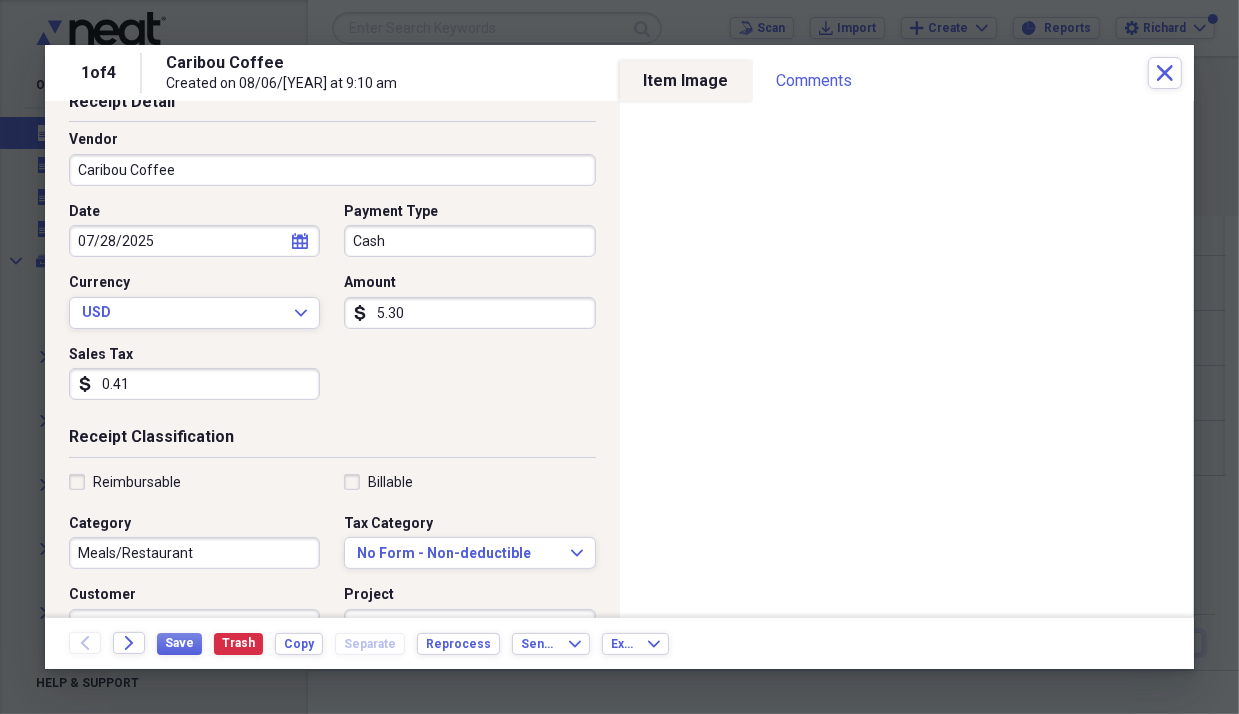 scroll, scrollTop: 180, scrollLeft: 0, axis: vertical 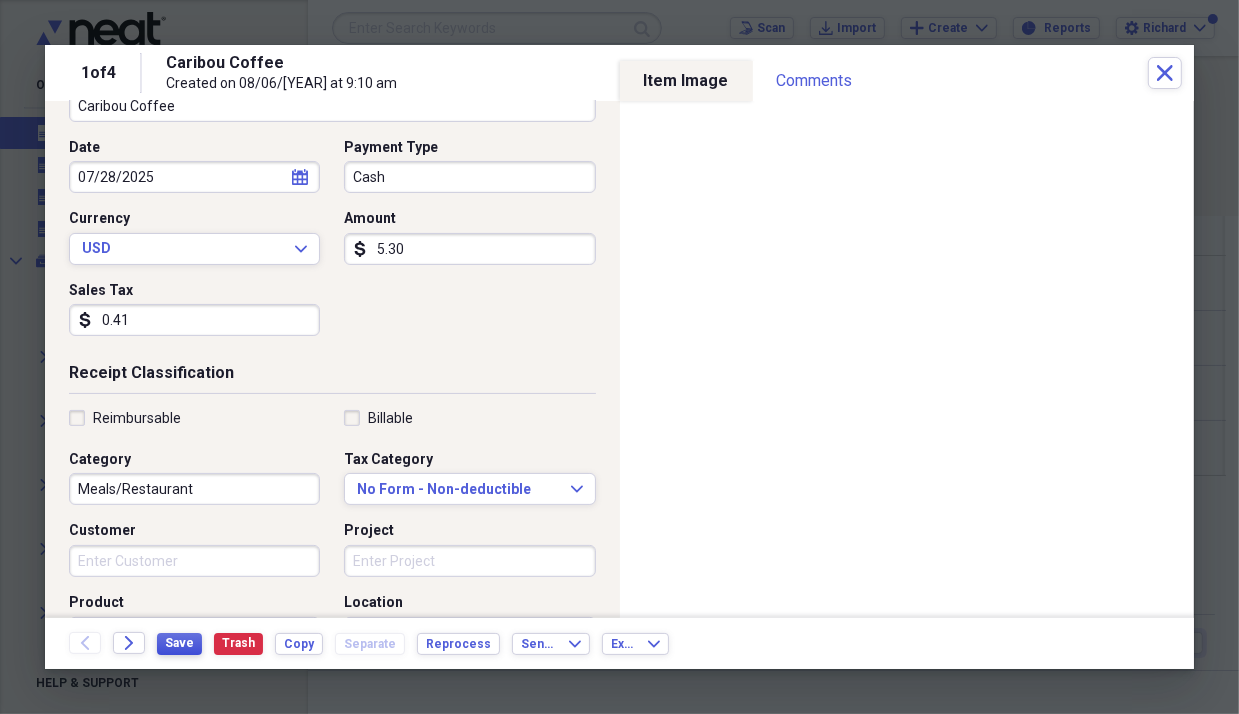 click on "Save" at bounding box center [179, 643] 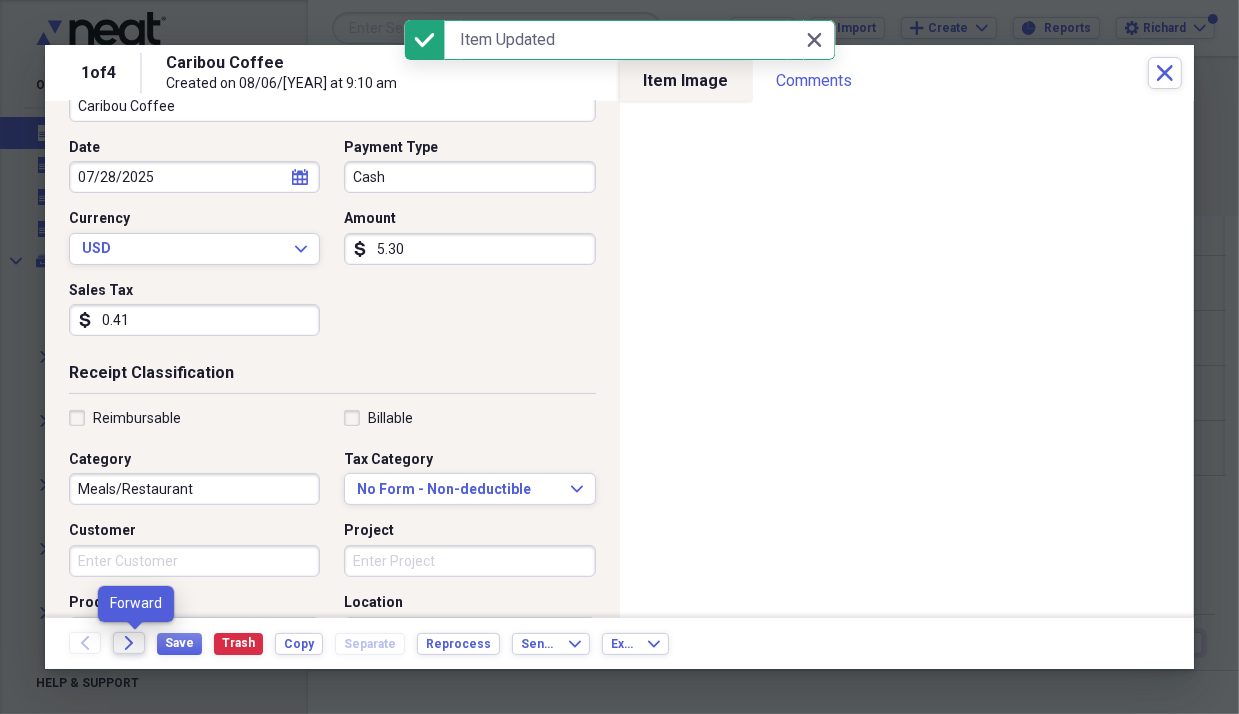click on "Forward" 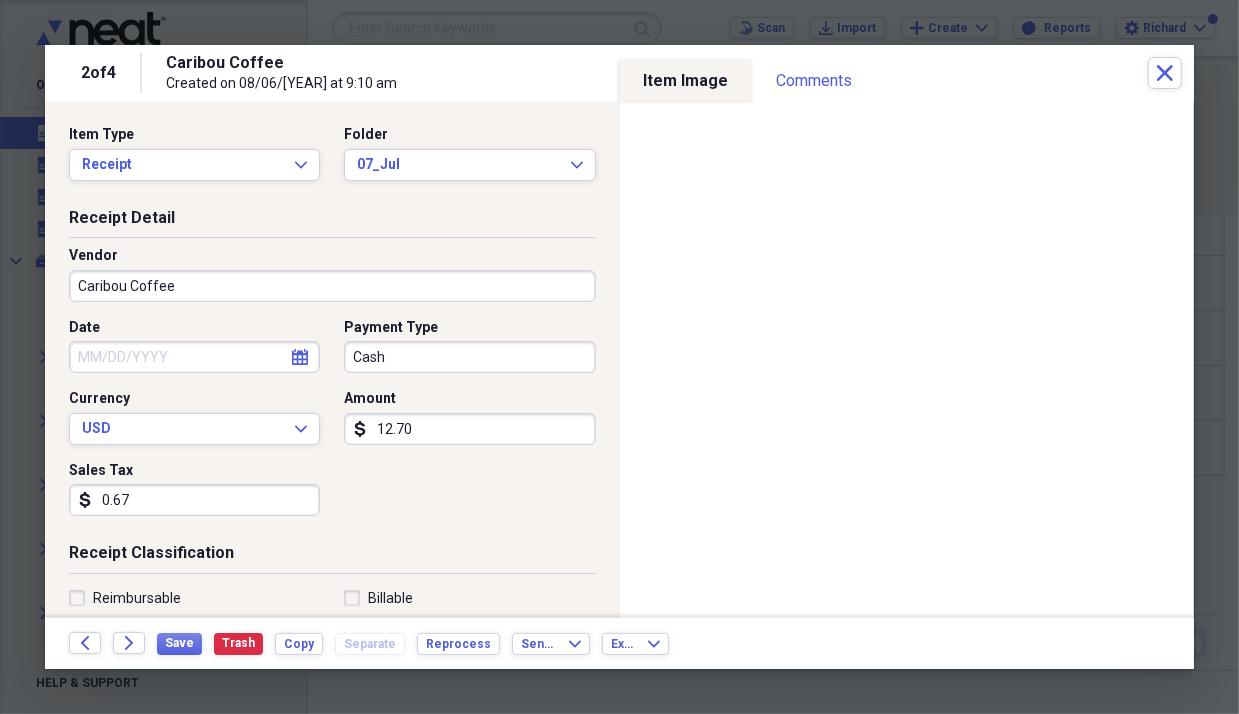 select on "7" 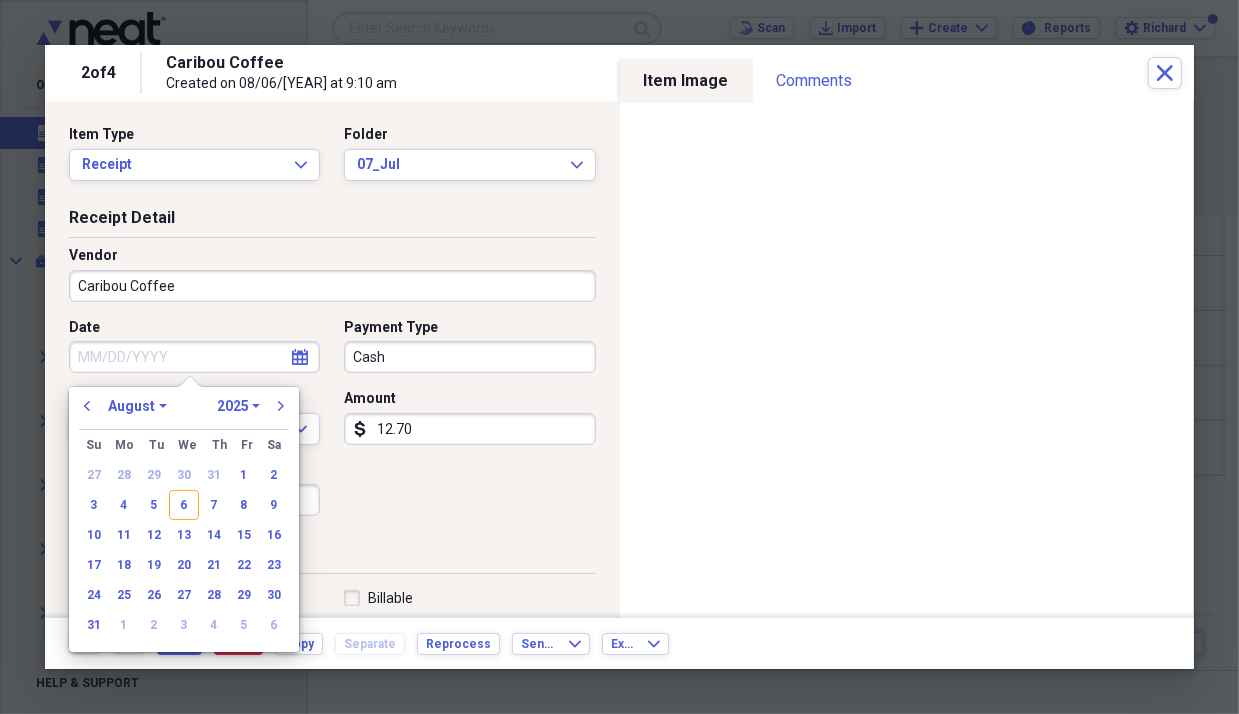 click on "Date" at bounding box center [194, 357] 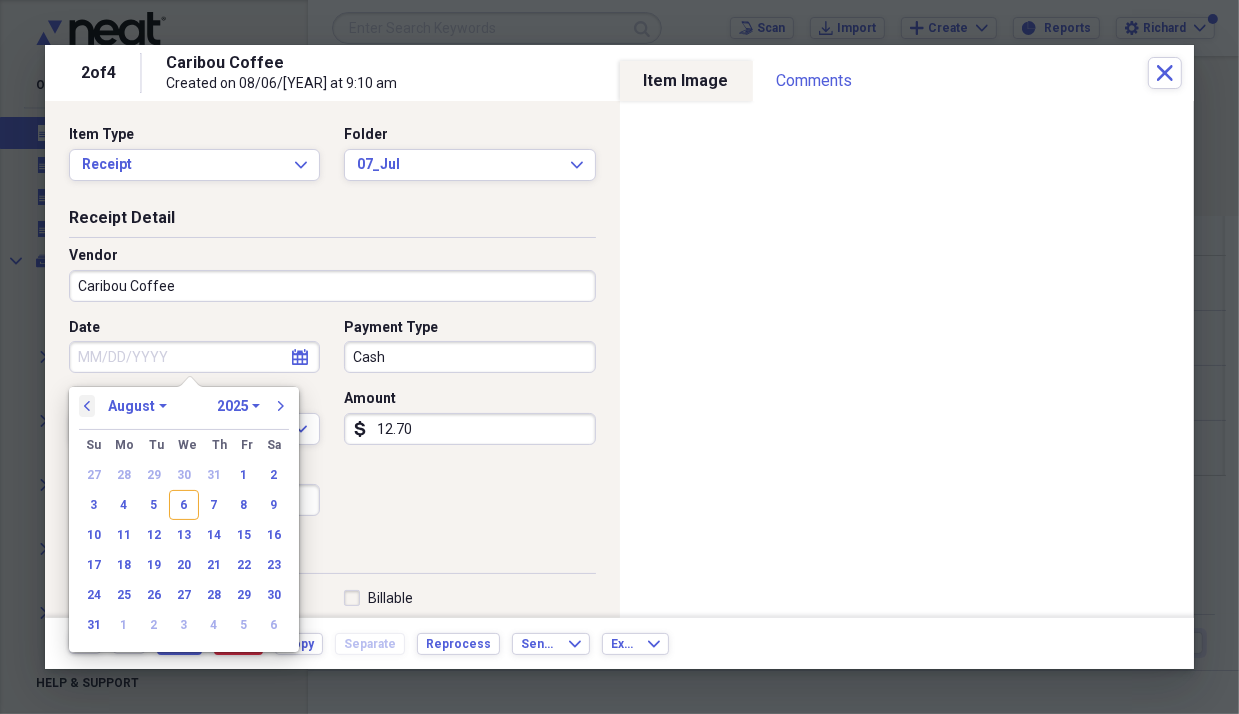 click on "previous" at bounding box center (87, 406) 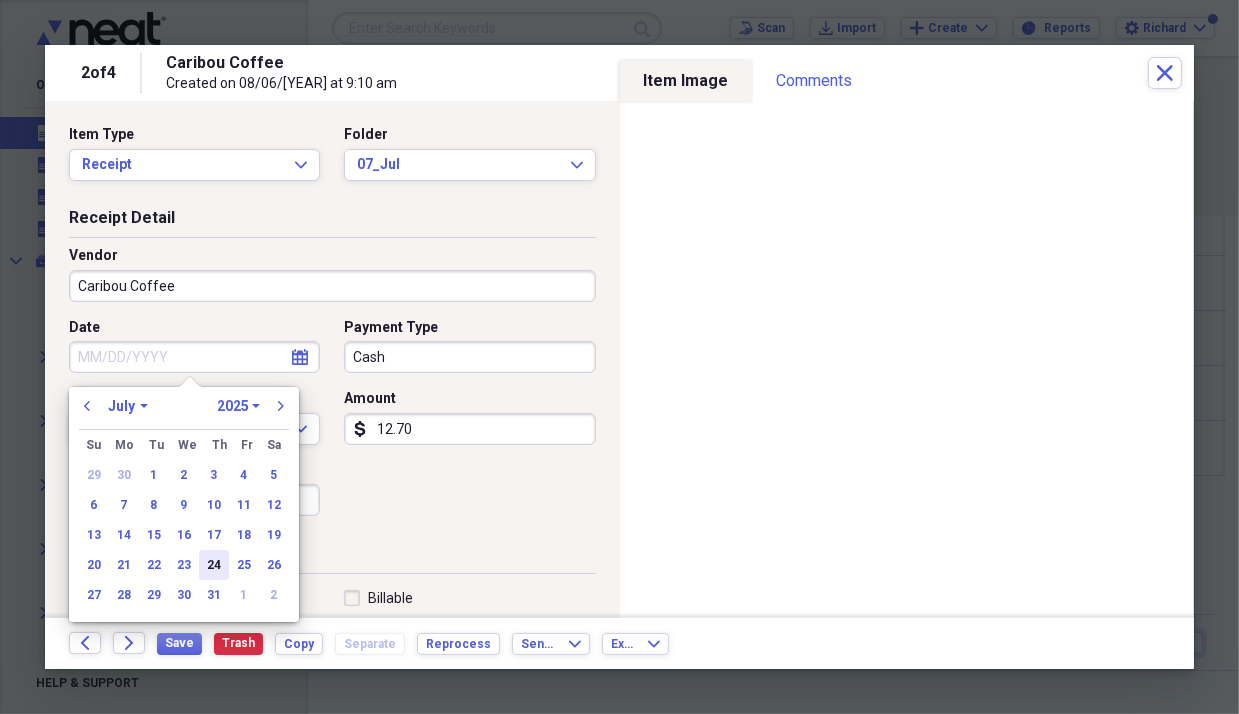 click on "24" at bounding box center (214, 565) 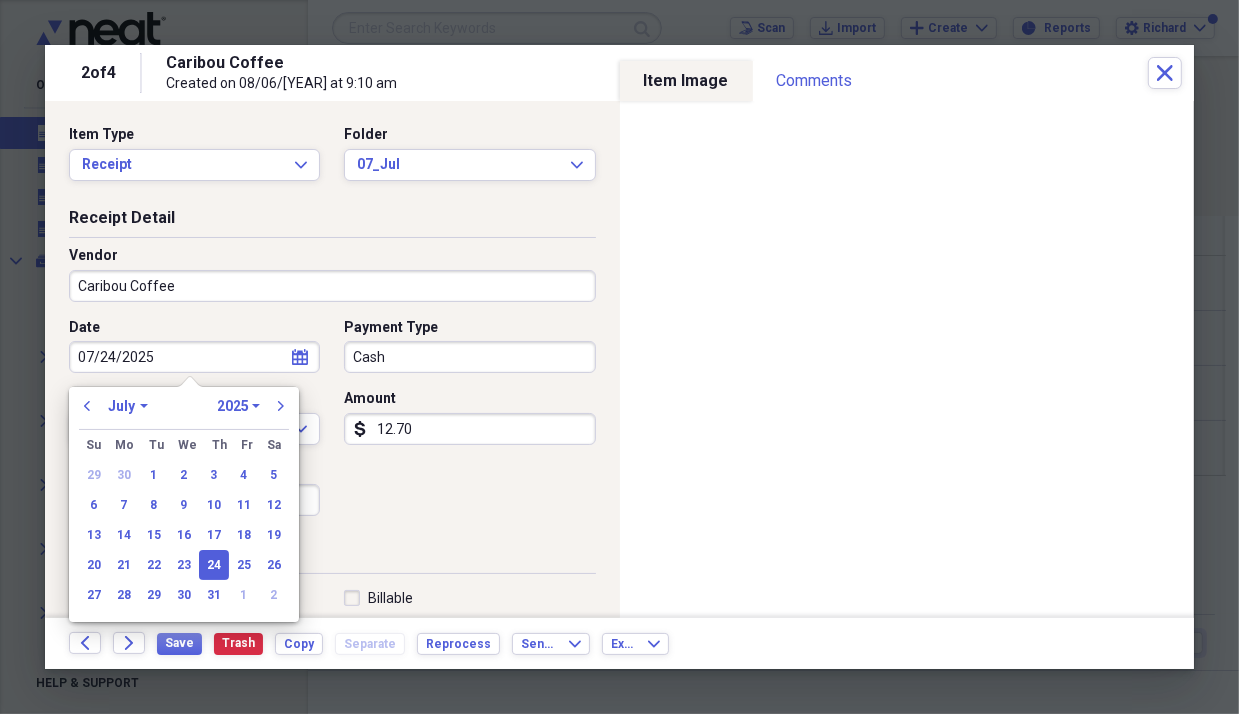type on "07/24/2025" 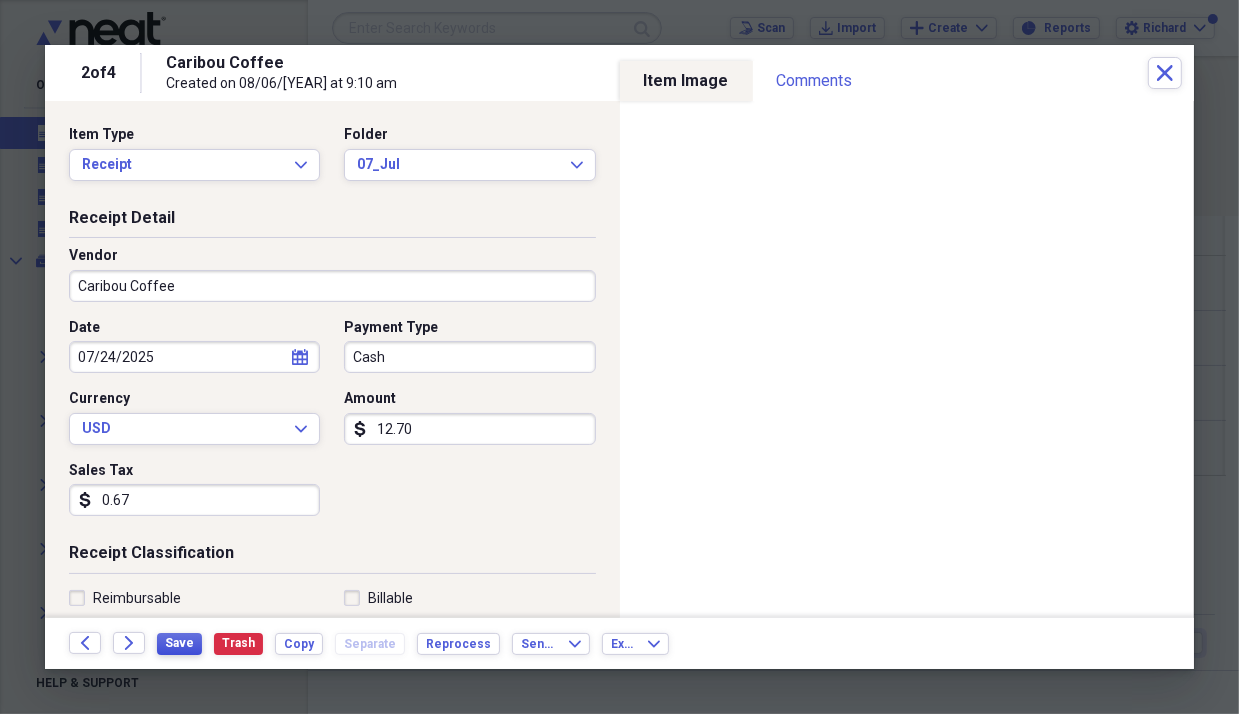 click on "Save" at bounding box center (179, 643) 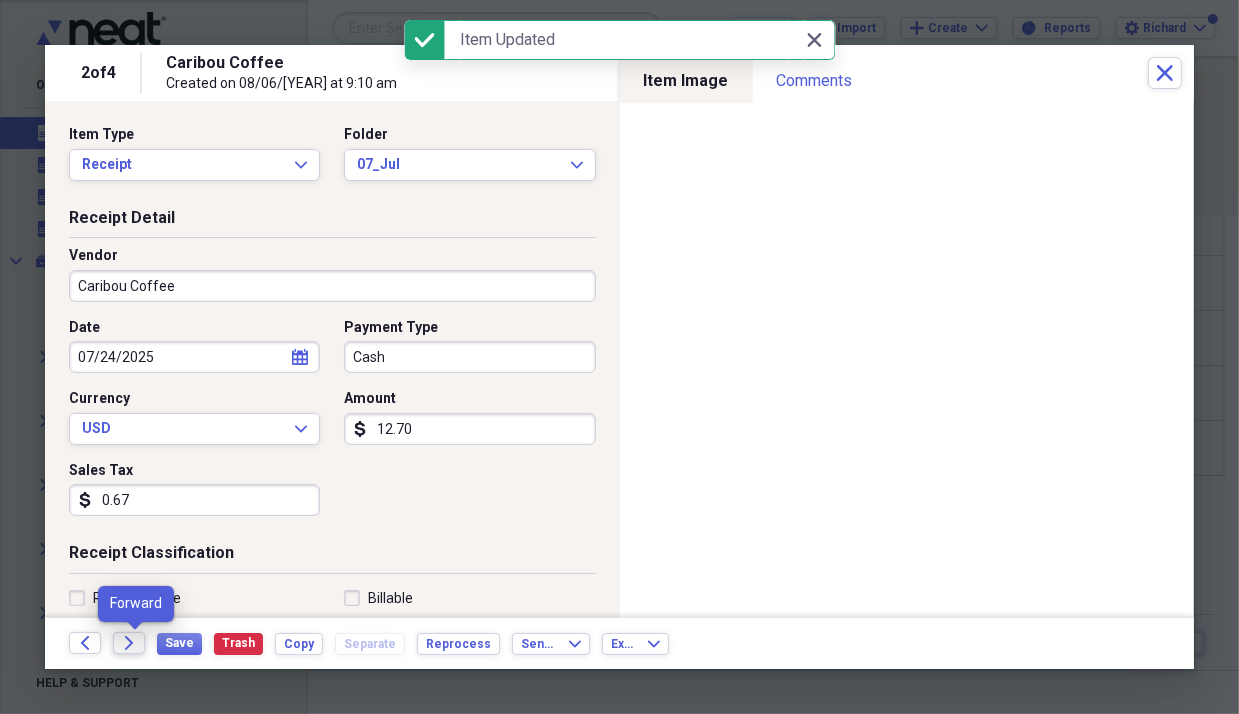 click on "Forward" 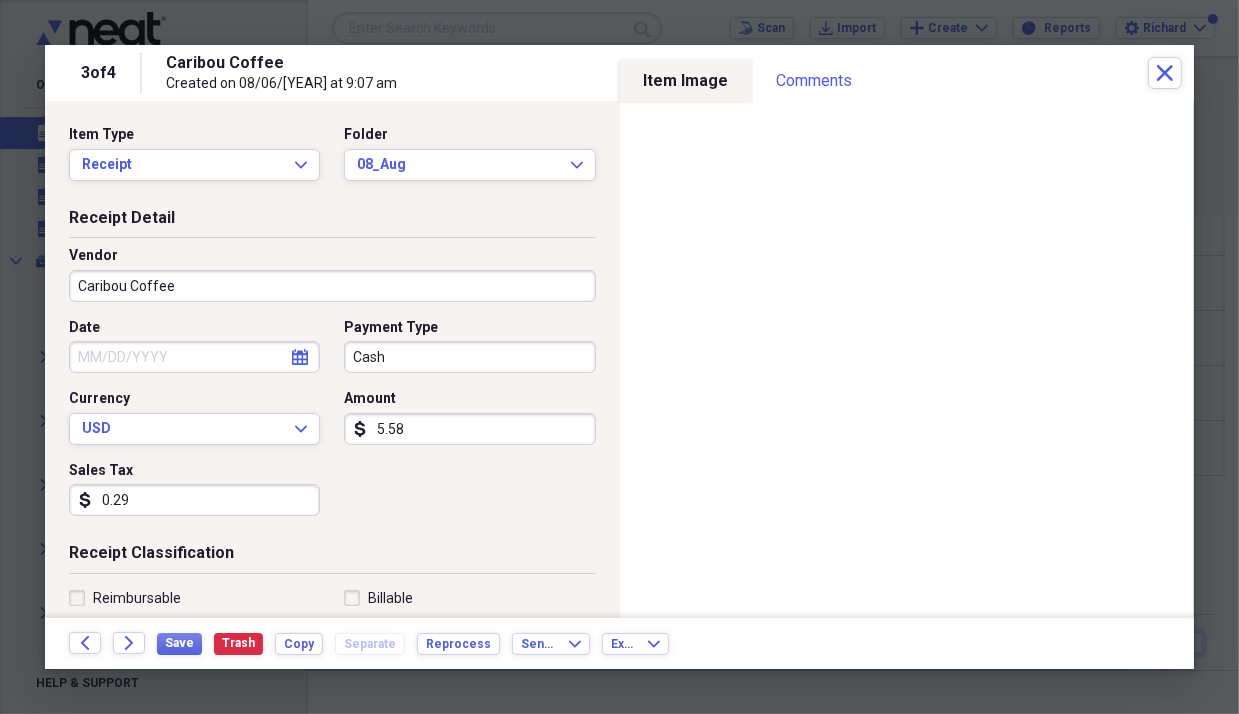select on "7" 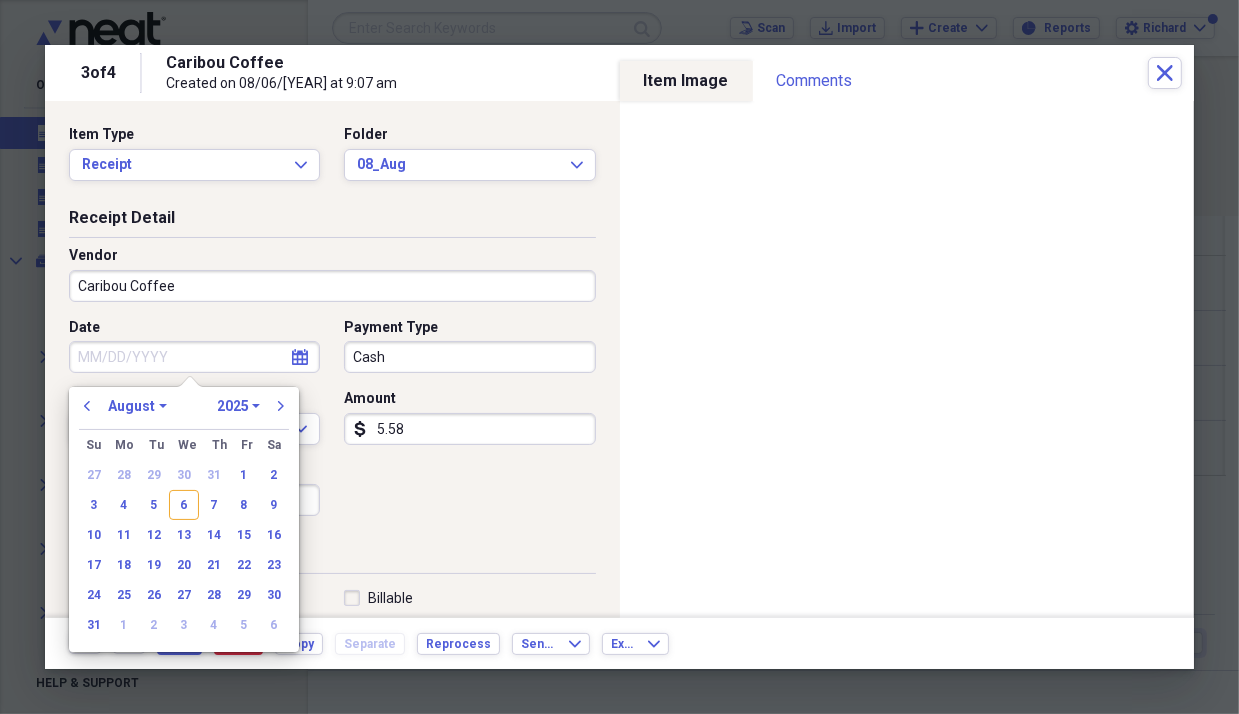 click on "Date" at bounding box center [194, 357] 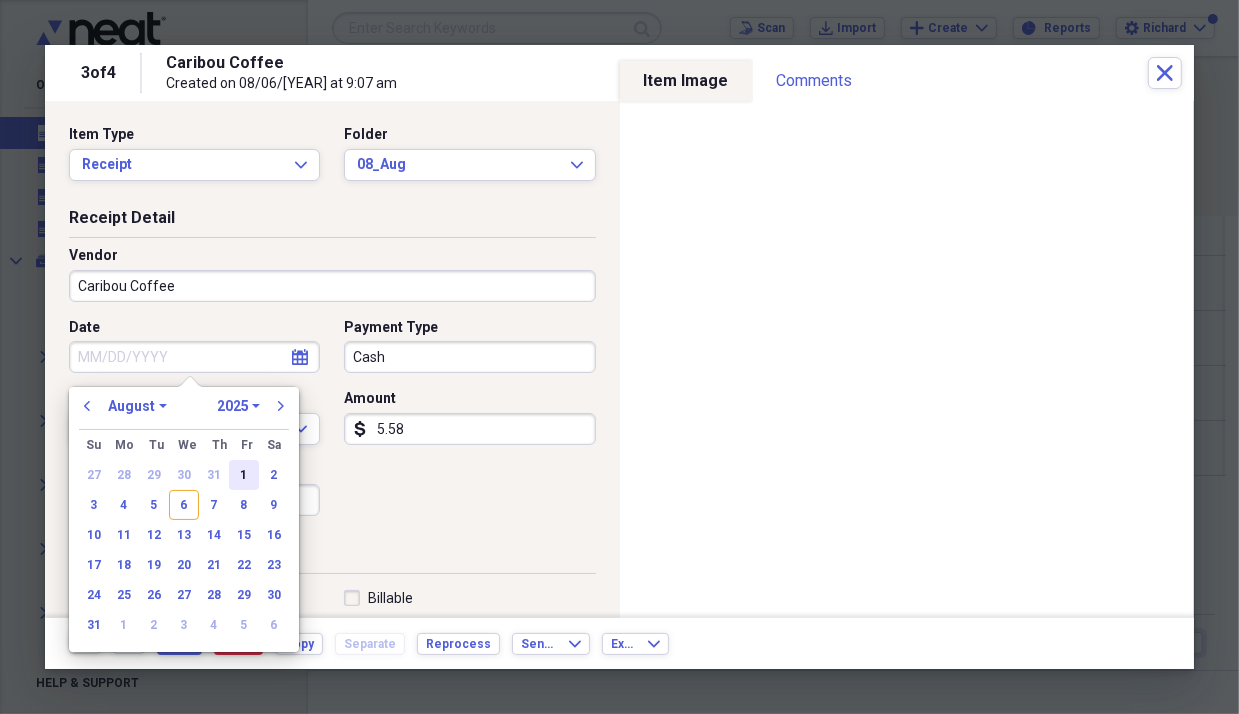 click on "1" at bounding box center [244, 475] 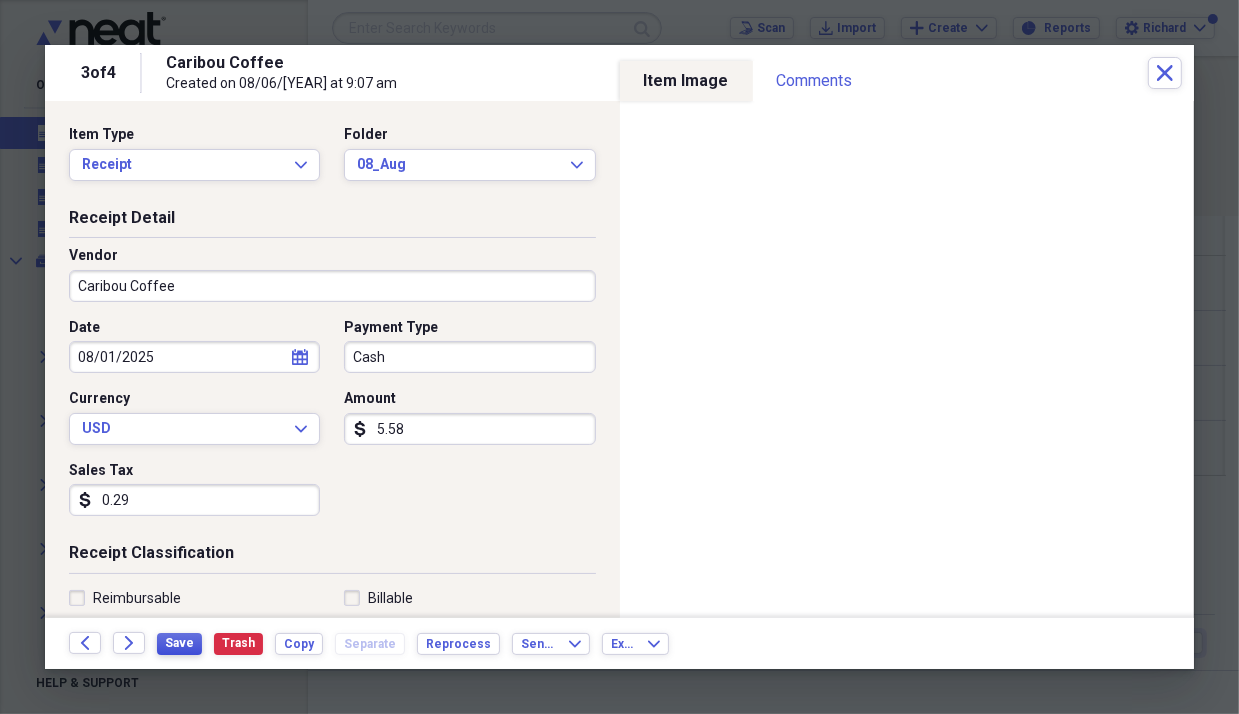 click on "Save" at bounding box center (179, 643) 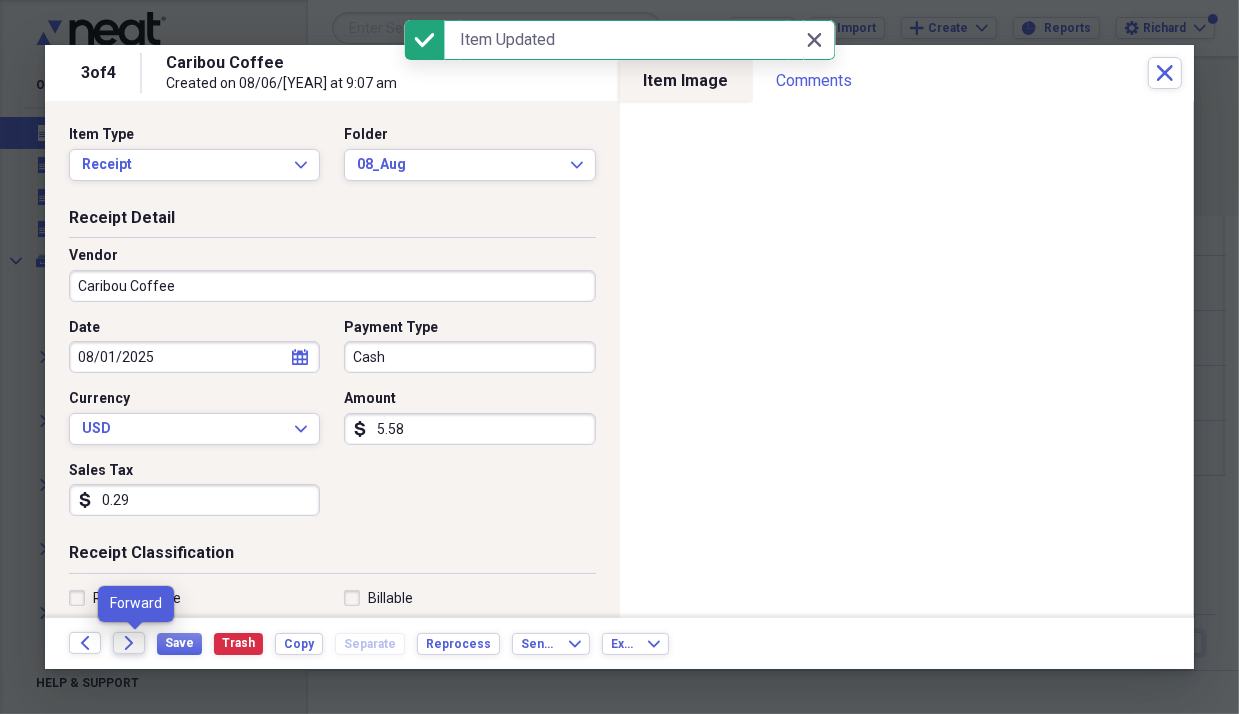 click on "Forward" at bounding box center [129, 643] 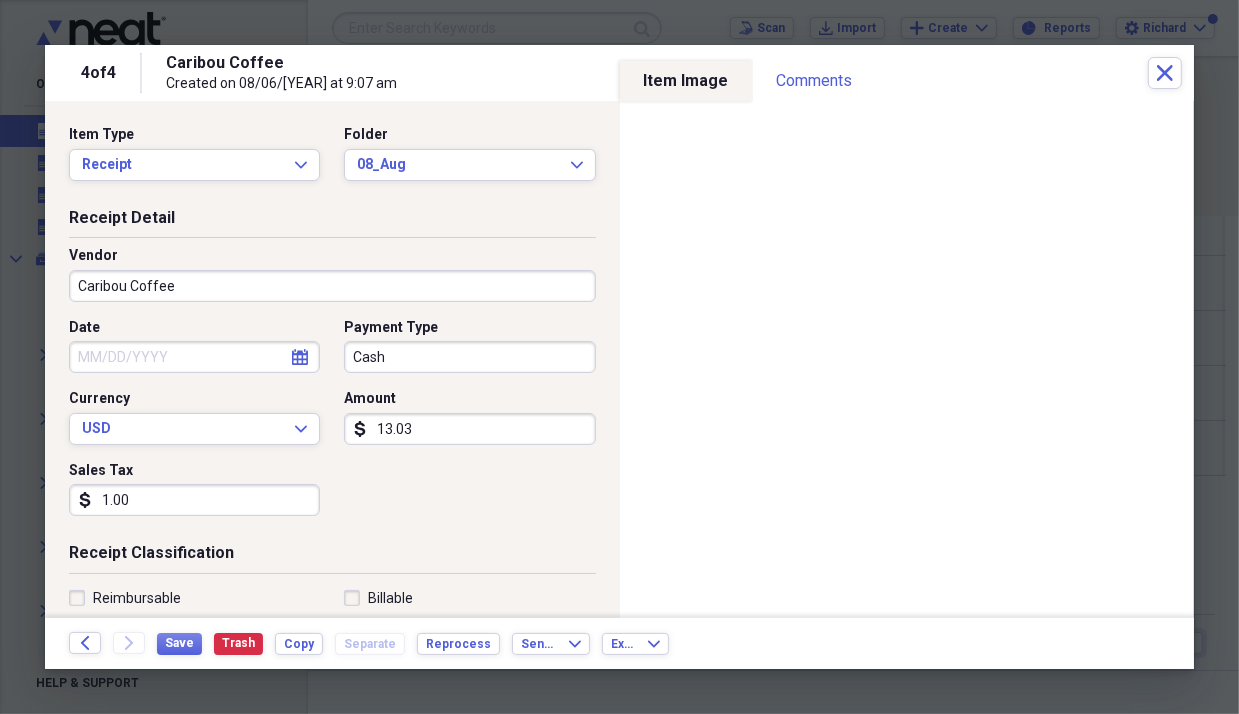 select on "7" 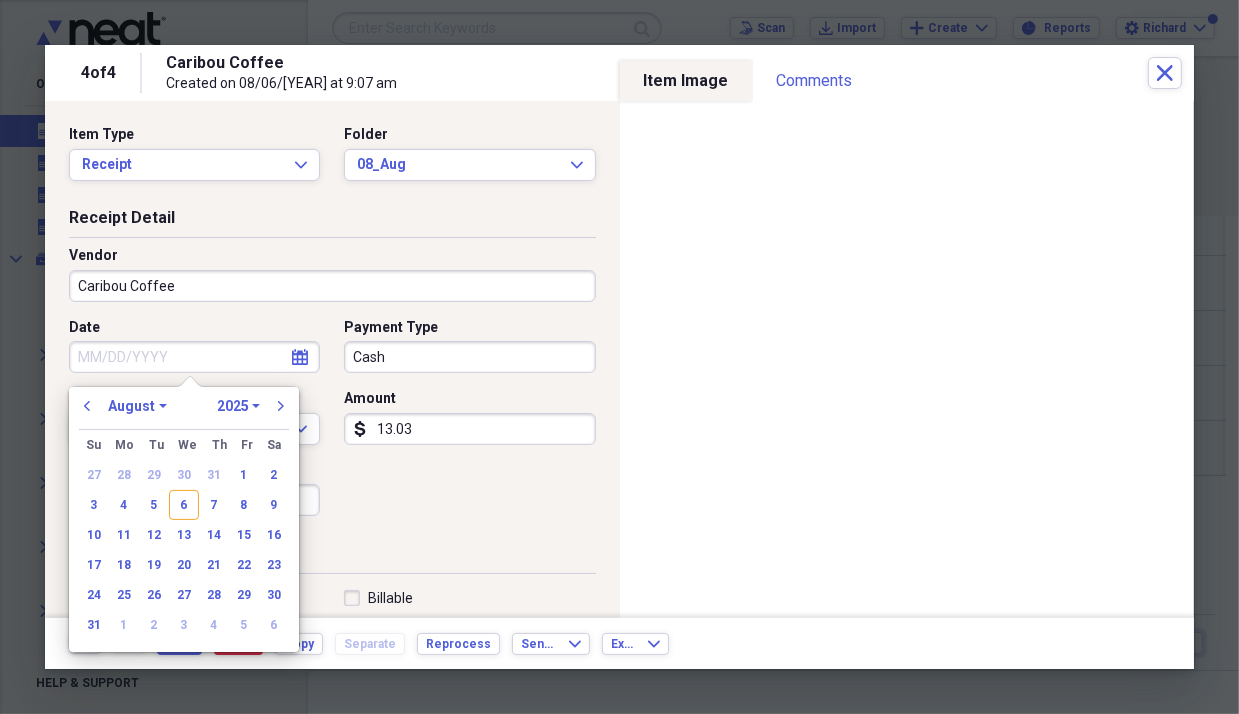 click on "Date" at bounding box center [194, 357] 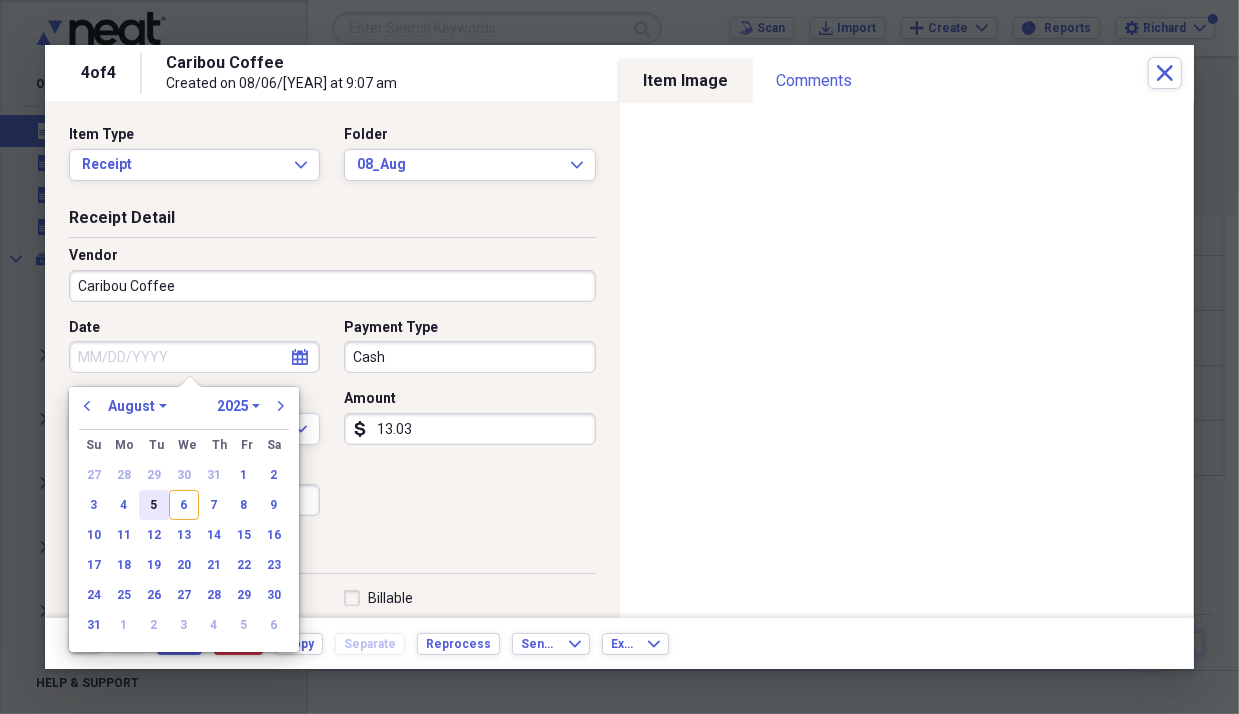 click on "5" at bounding box center (154, 505) 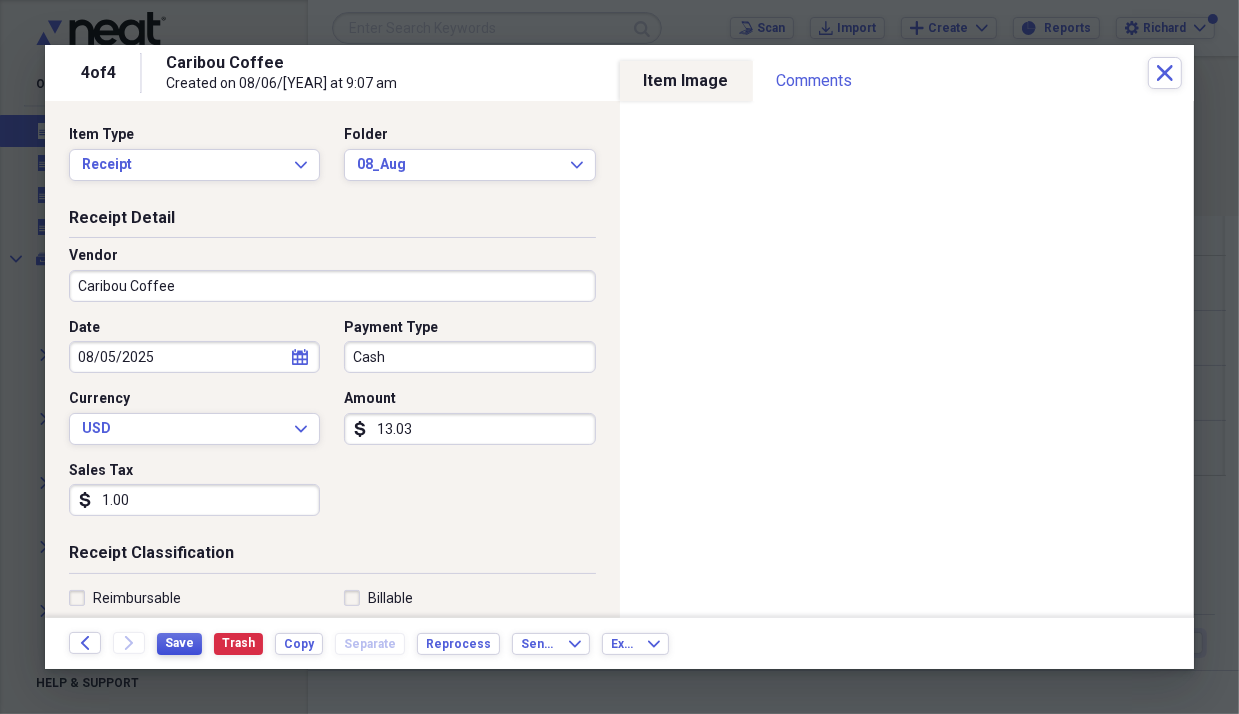 click on "Save" at bounding box center [179, 643] 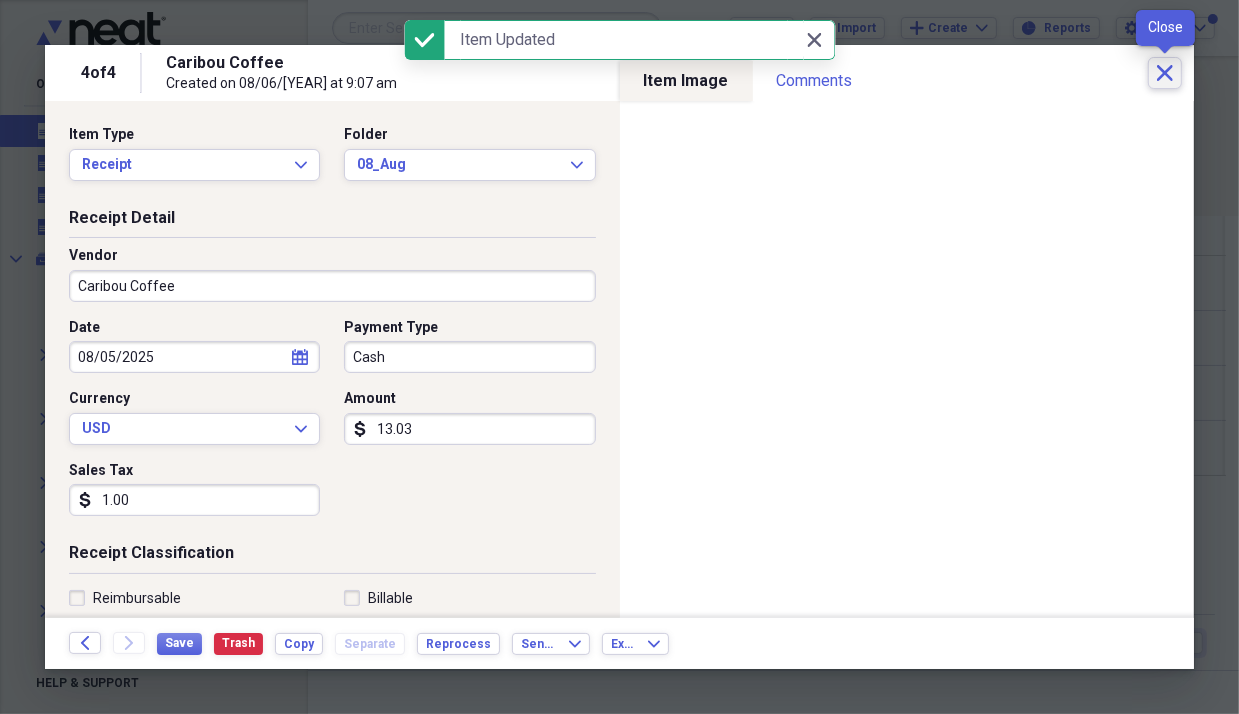 click on "Close" 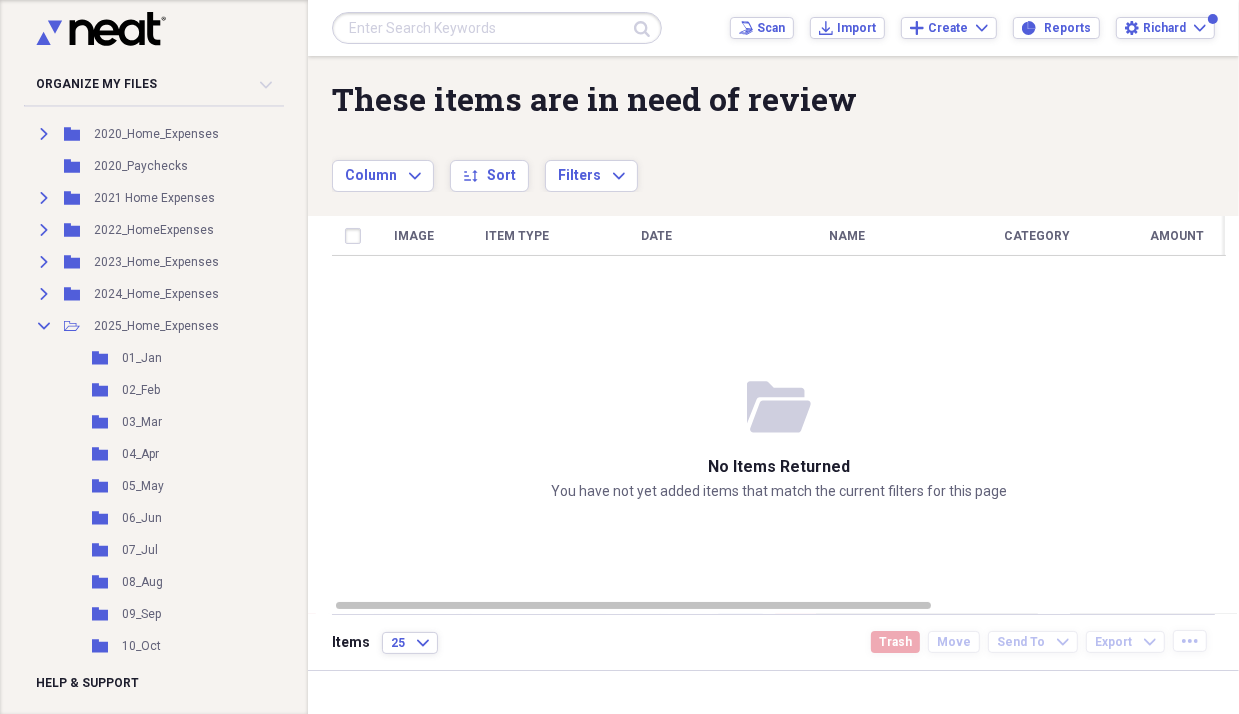 scroll, scrollTop: 608, scrollLeft: 0, axis: vertical 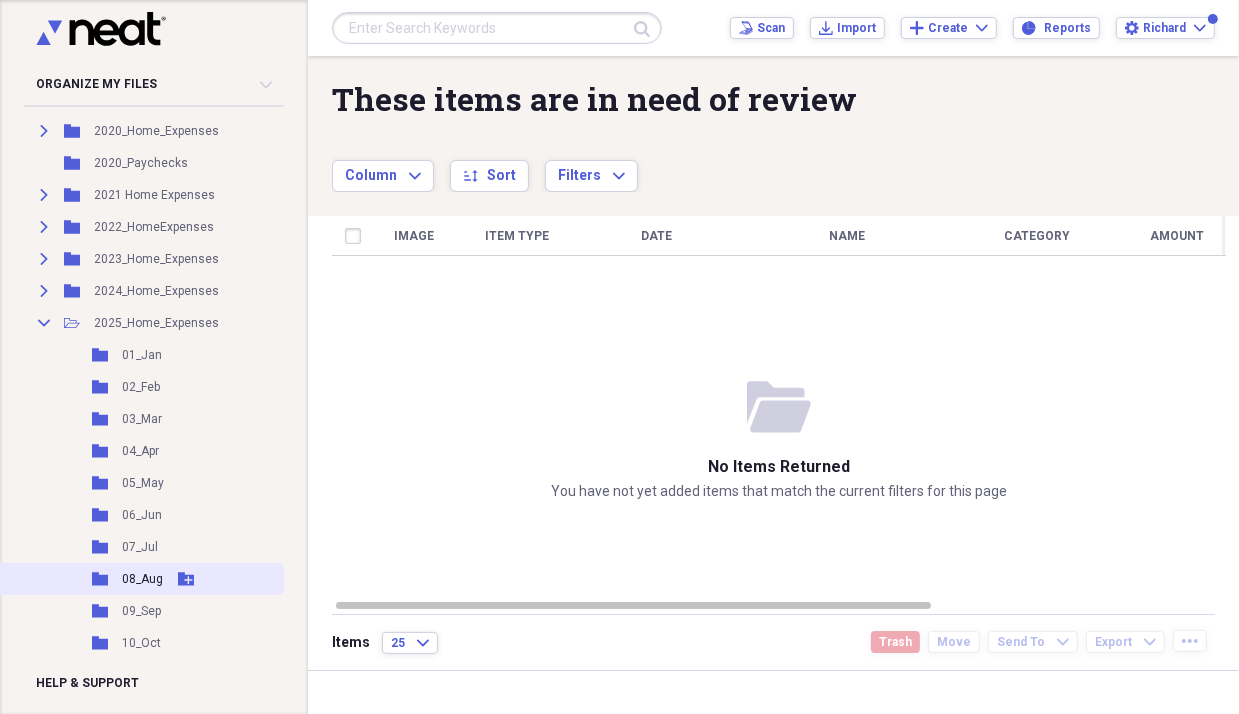 click on "08_Aug" at bounding box center (142, 579) 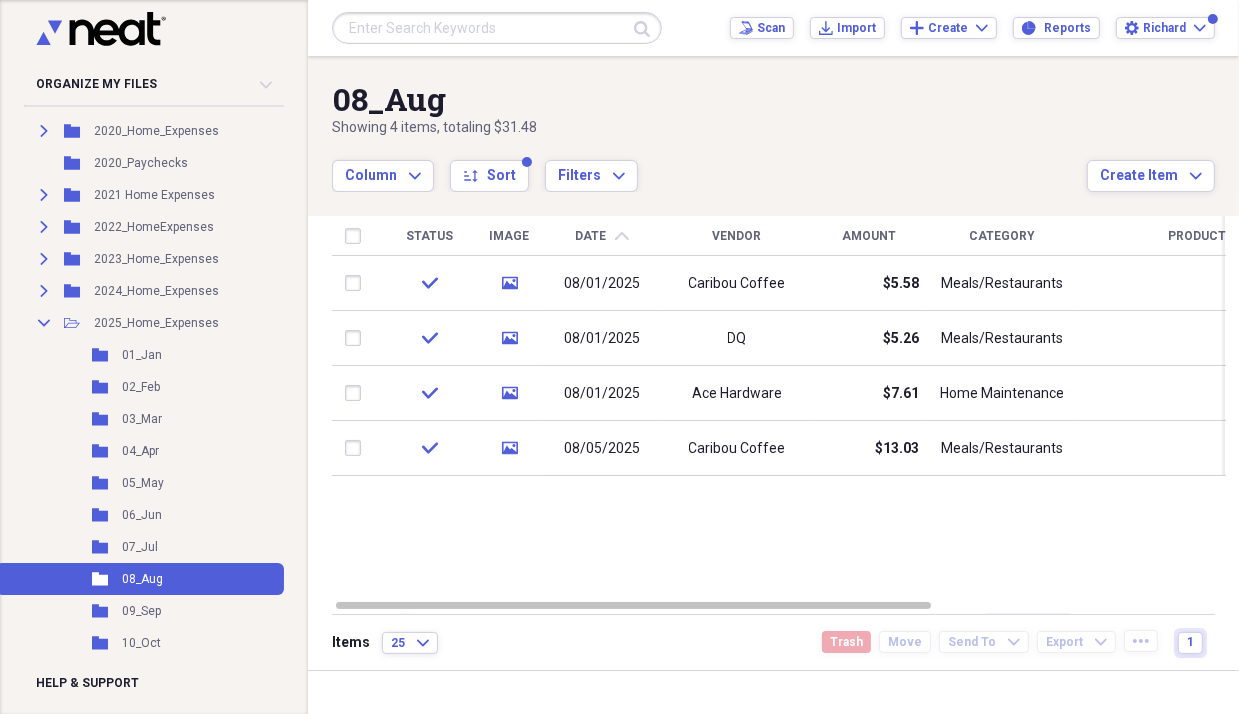 drag, startPoint x: 796, startPoint y: 546, endPoint x: 784, endPoint y: 533, distance: 17.691807 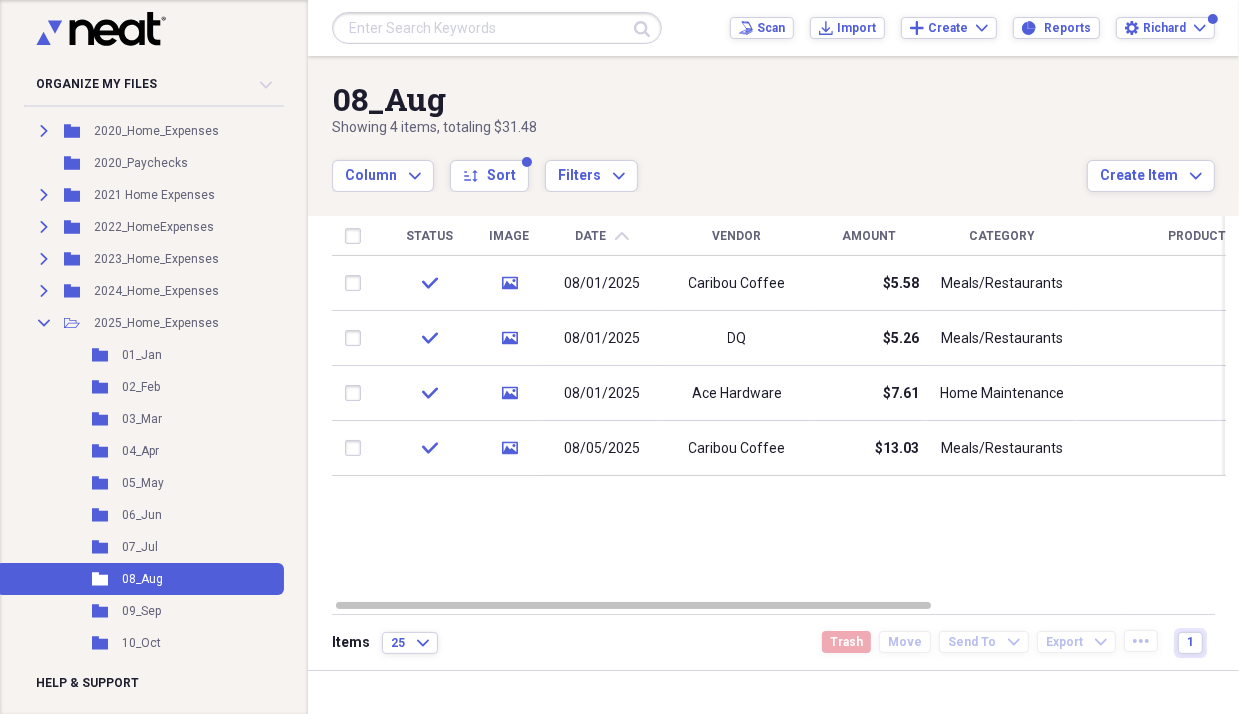 drag, startPoint x: 784, startPoint y: 533, endPoint x: 700, endPoint y: 548, distance: 85.32877 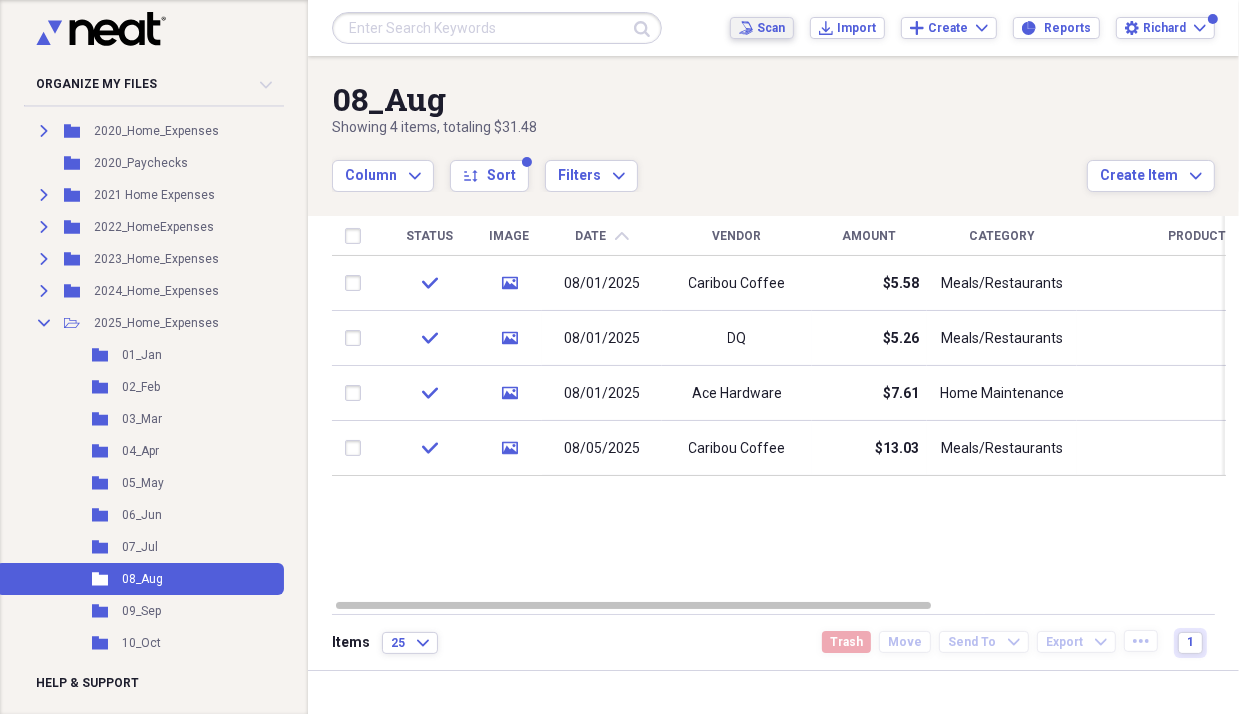 click on "Scan" at bounding box center (771, 28) 